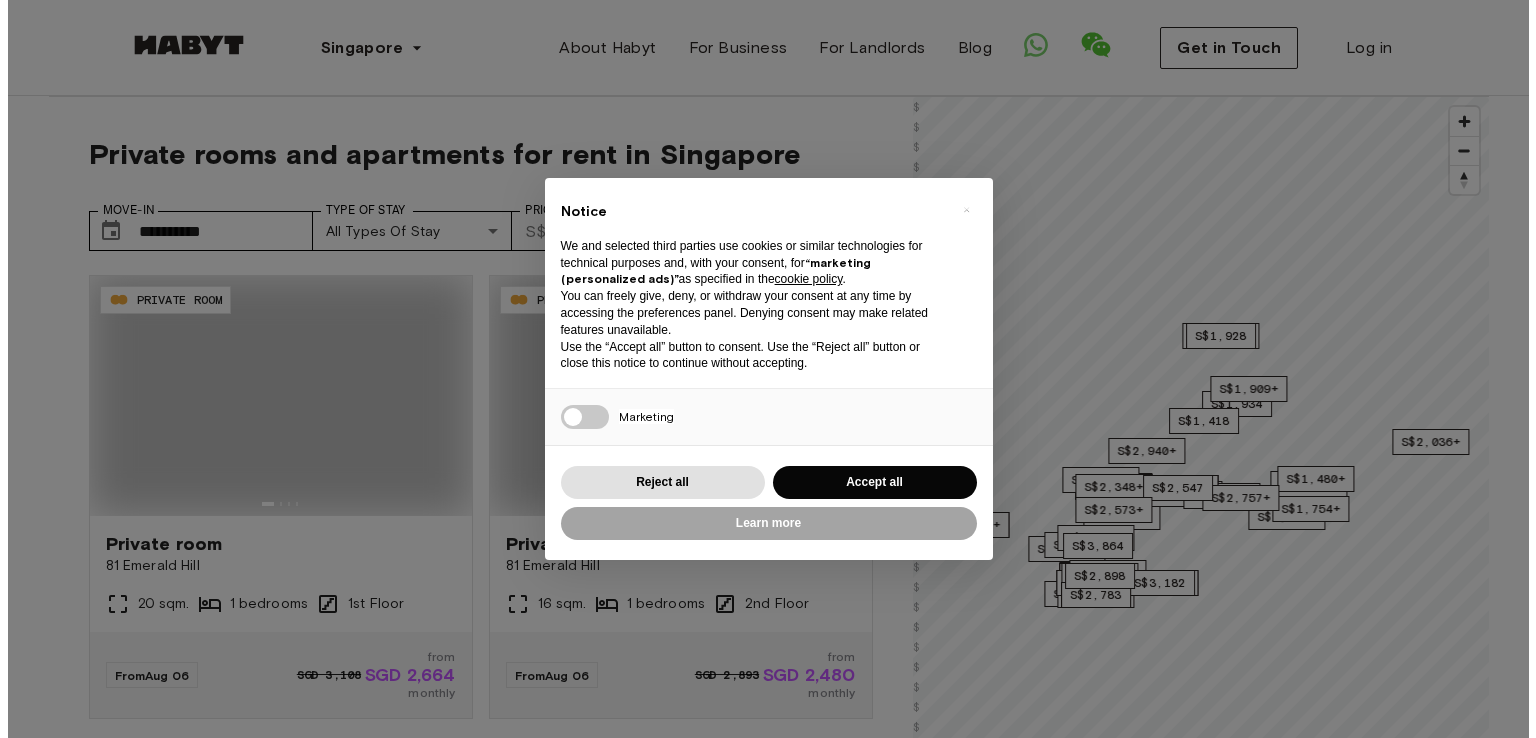 scroll, scrollTop: 0, scrollLeft: 0, axis: both 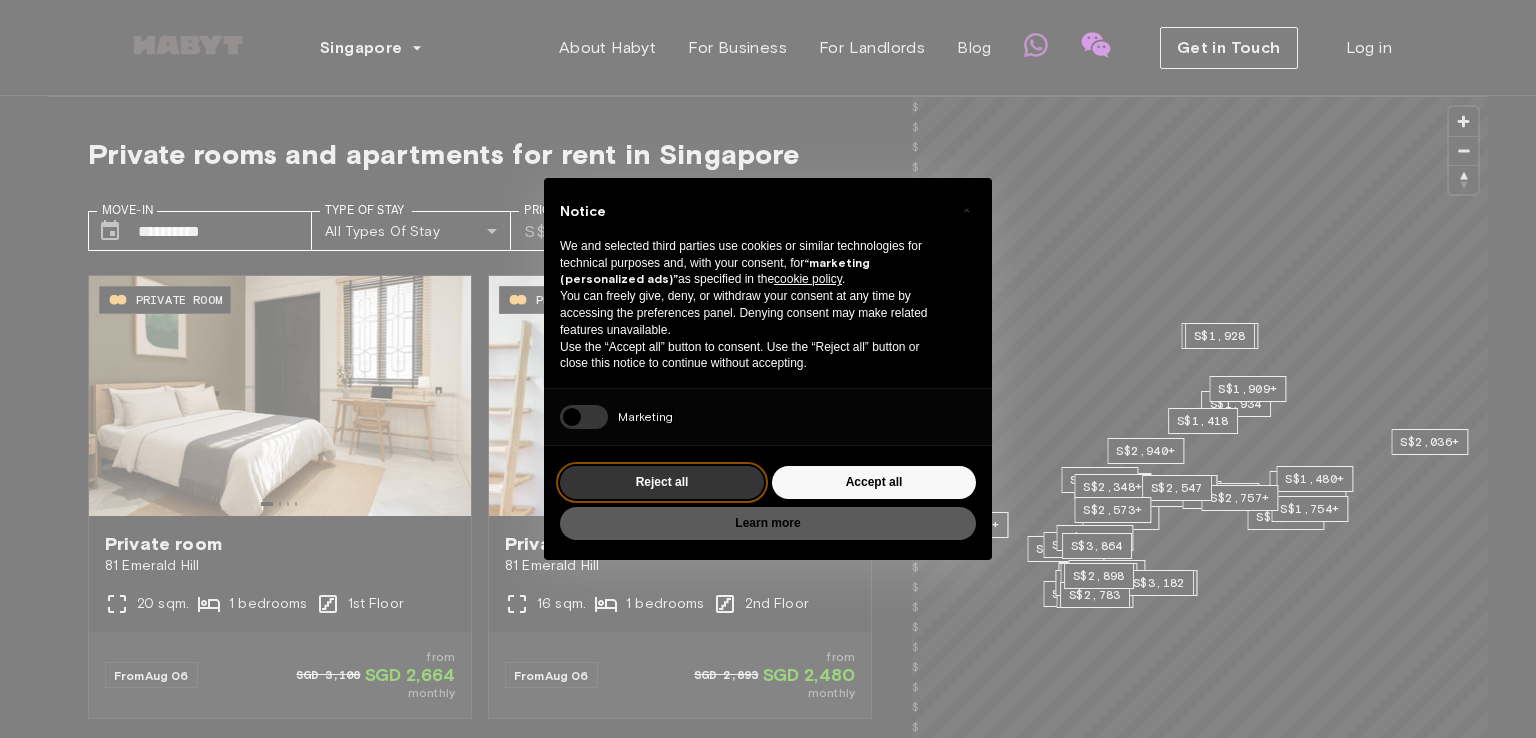 click on "Reject all" at bounding box center (662, 482) 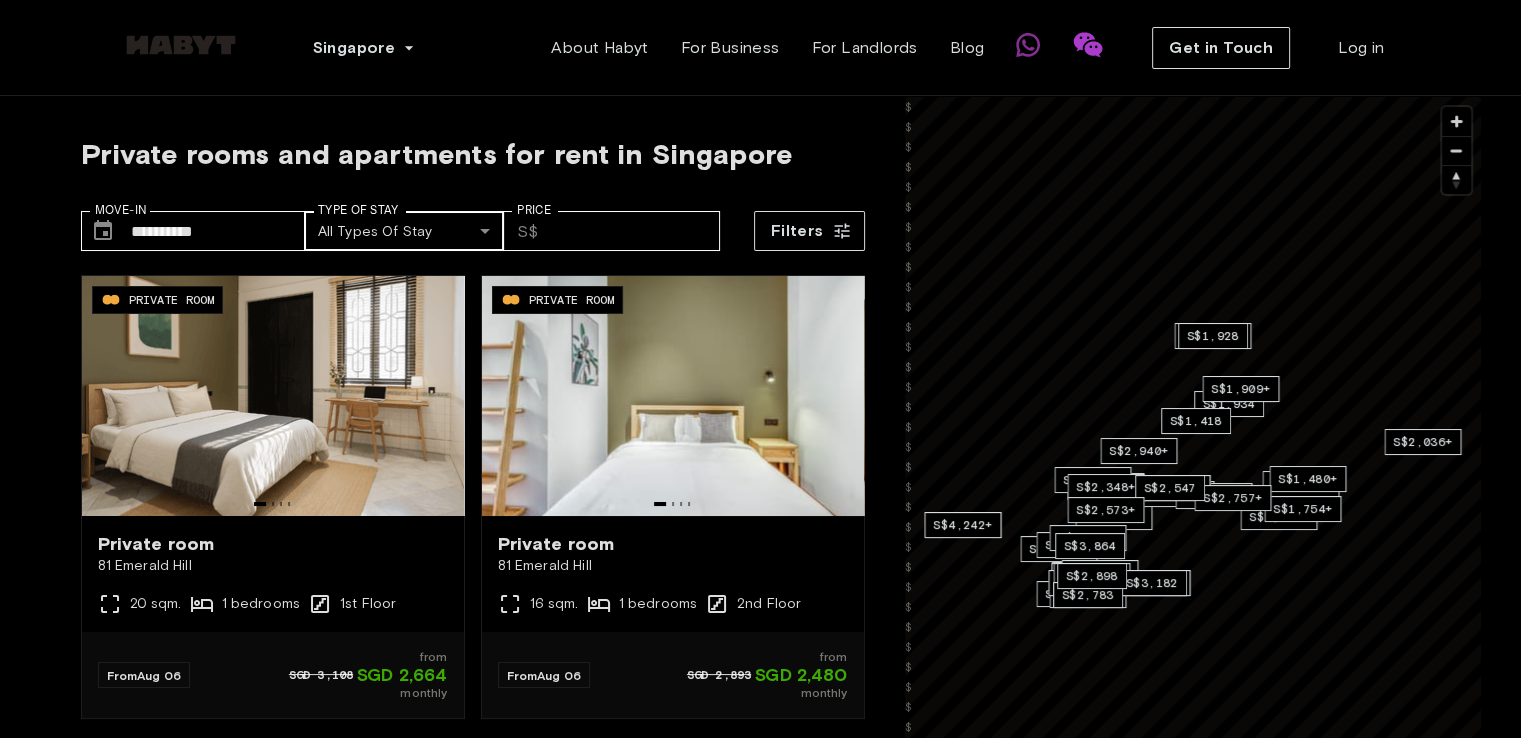 click on "[CITY] Europe [CITY] [CITY] [CITY] [CITY] [CITY] [CITY] [CITY] [CITY] [CITY] [CITY] [CITY] [CITY] Asia [CITY] [CITY] [CITY] [CITY] About Habyt For Business For Landlords Blog Get in Touch Log in Private rooms and apartments for rent in [CITY] Move-In ​ [CREDIT CARD] Move-In Type of Stay All types of stay Type of Stay Price ​ S$ Price Filters SG-01-021-003-01 PRIVATE ROOM Private room 81 Emerald Hill 20 sqm. 1 bedrooms 1st Floor From Aug 06 SGD 3,108 from SGD 2,664 monthly SG-01-021-008-01 PRIVATE ROOM Private room 81 Emerald Hill 16 sqm. 1 bedrooms 2nd Floor From Aug 06 SGD 2,893 from SGD 2,480 monthly SG-01-001-018-02 PRIVATE ROOM Private room 16 Hamilton Road 14 sqm. 2 bedrooms 3rd Floor From Aug 06 from SGD 2,321 monthly SG-01-073-008-02 PRIVATE ROOM Private room 6 Marina Boulevard 3 mins to DT MRT 8 sqm. 4 bedrooms 40th Floor From Aug 06 SGD 2,547 from SGD 2,183 monthly SG-01-100-001-003 PRIVATE ROOM" at bounding box center (760, 2314) 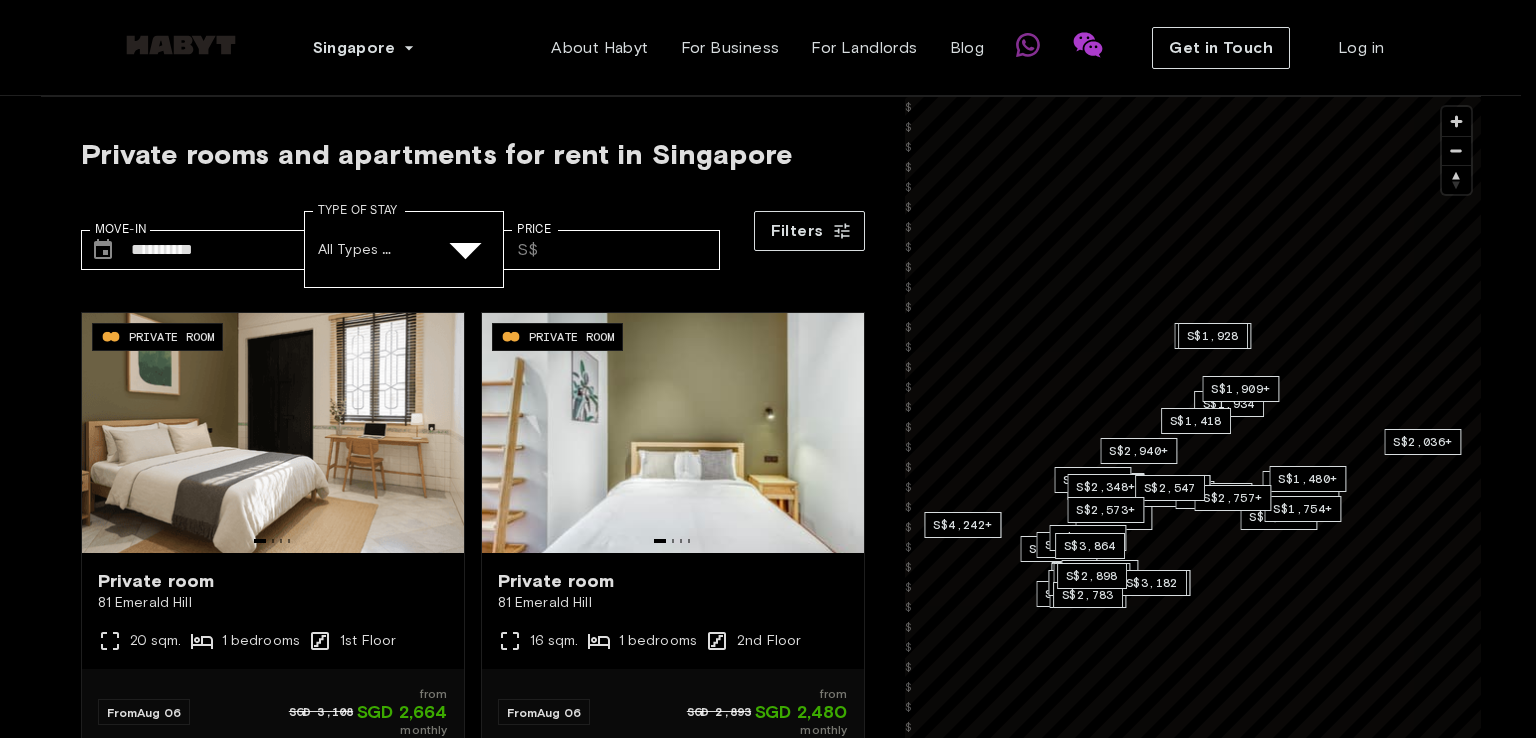 click on "Private apartment" at bounding box center (780, 4955) 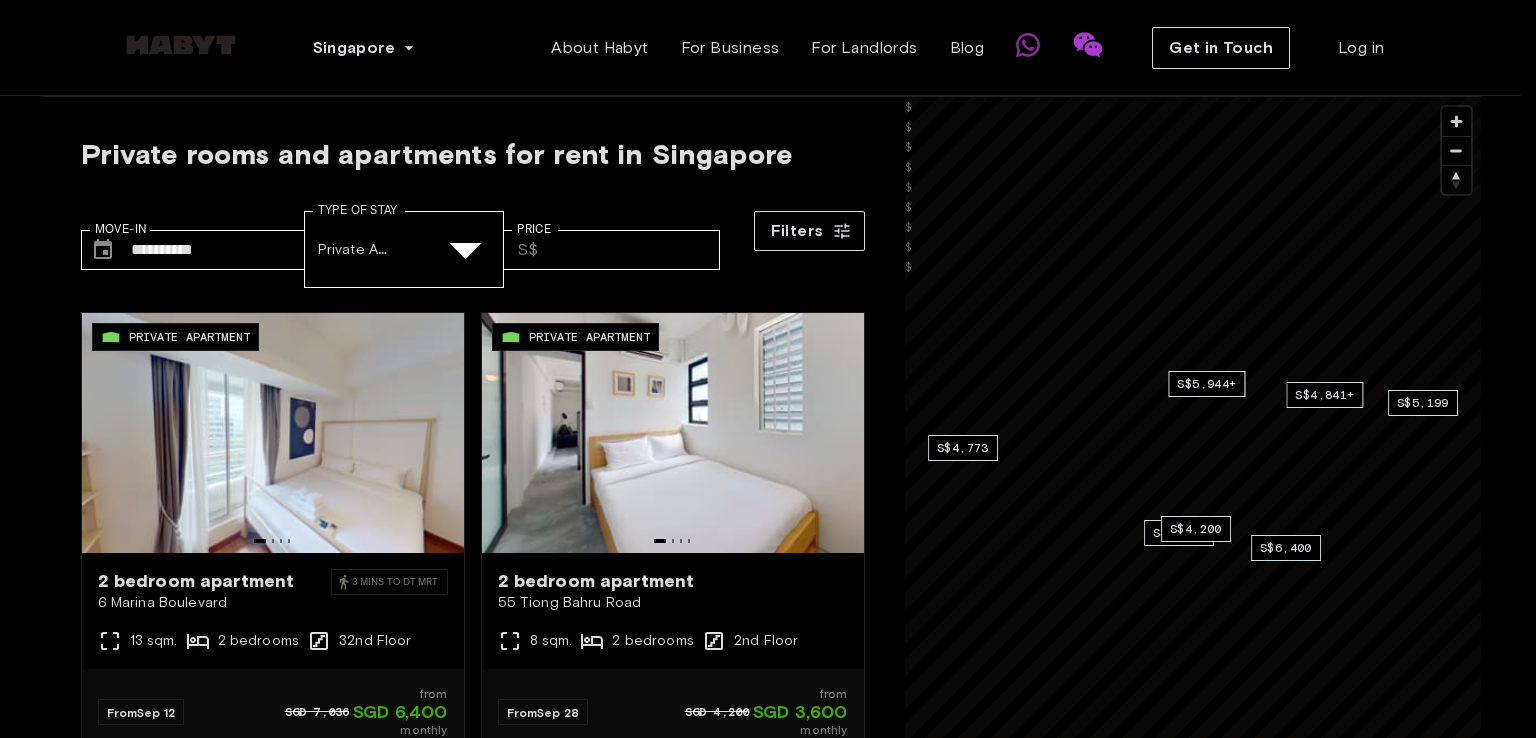 click at bounding box center (760, 4682) 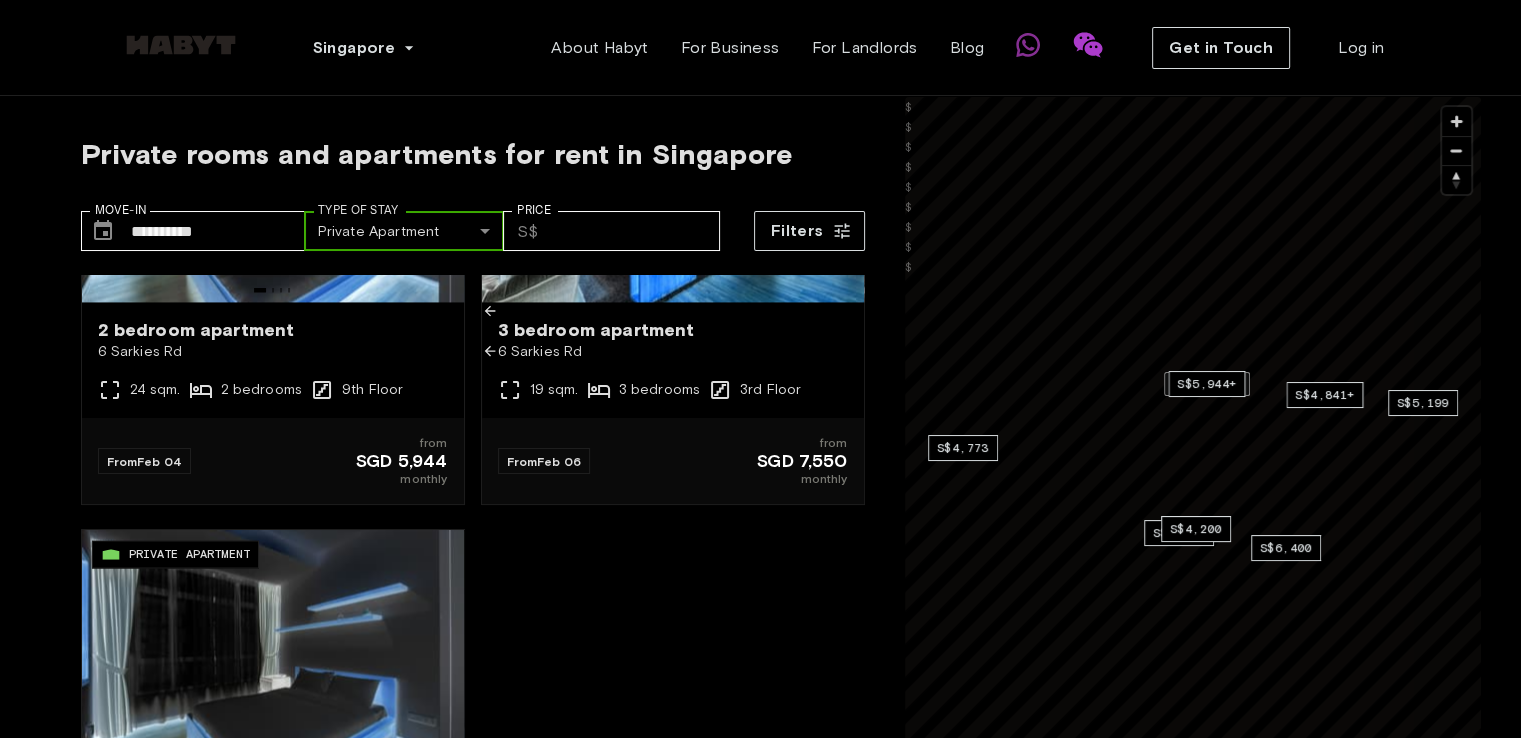 scroll, scrollTop: 3501, scrollLeft: 0, axis: vertical 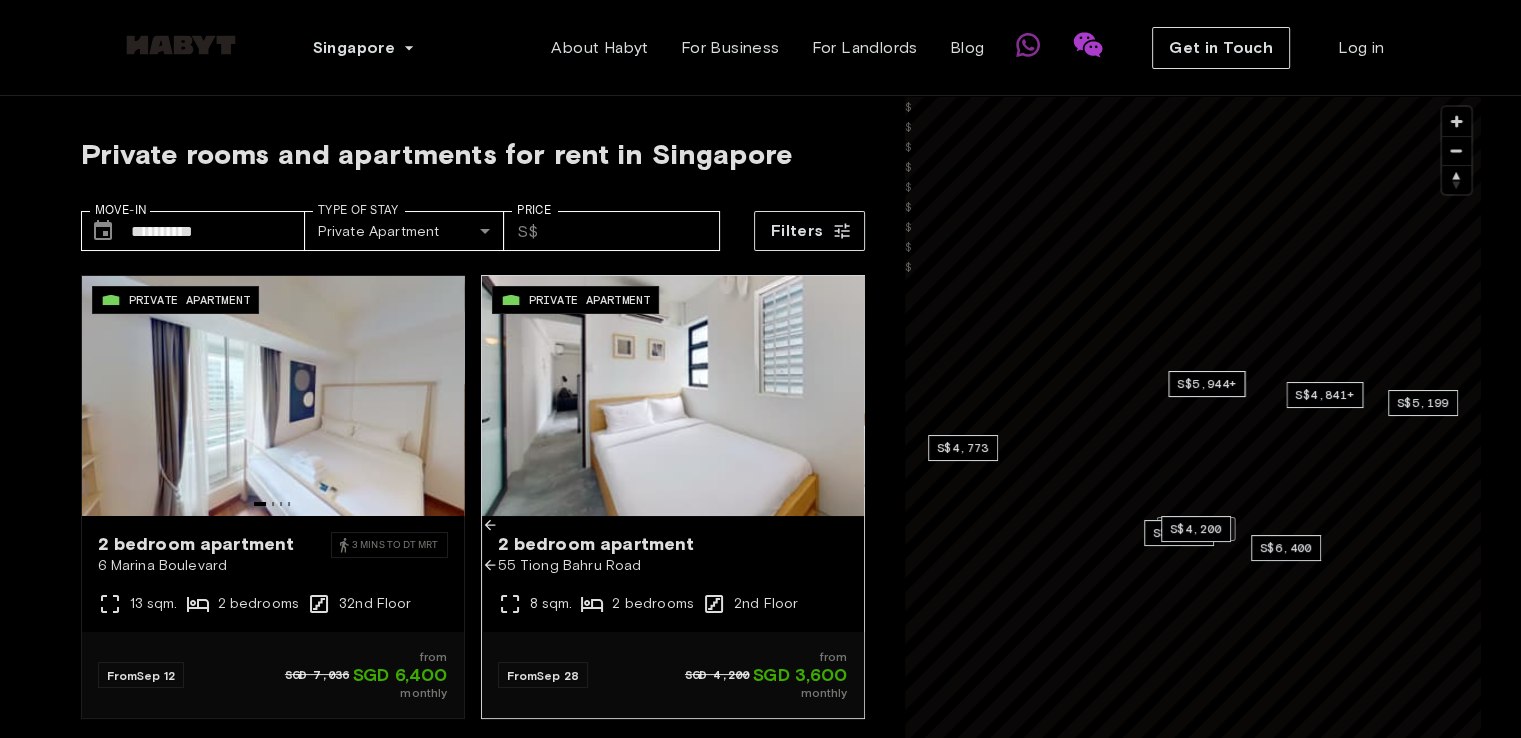 click 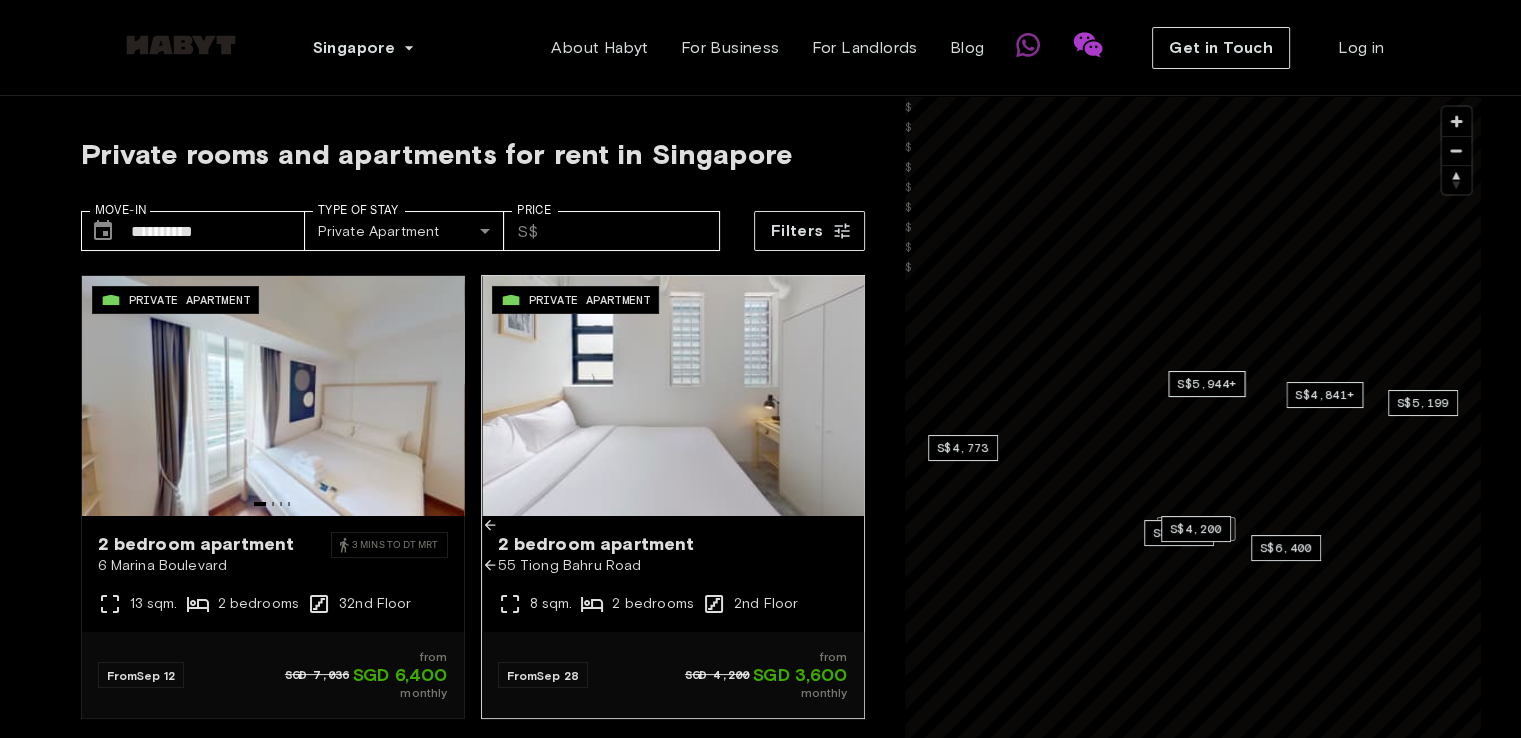click 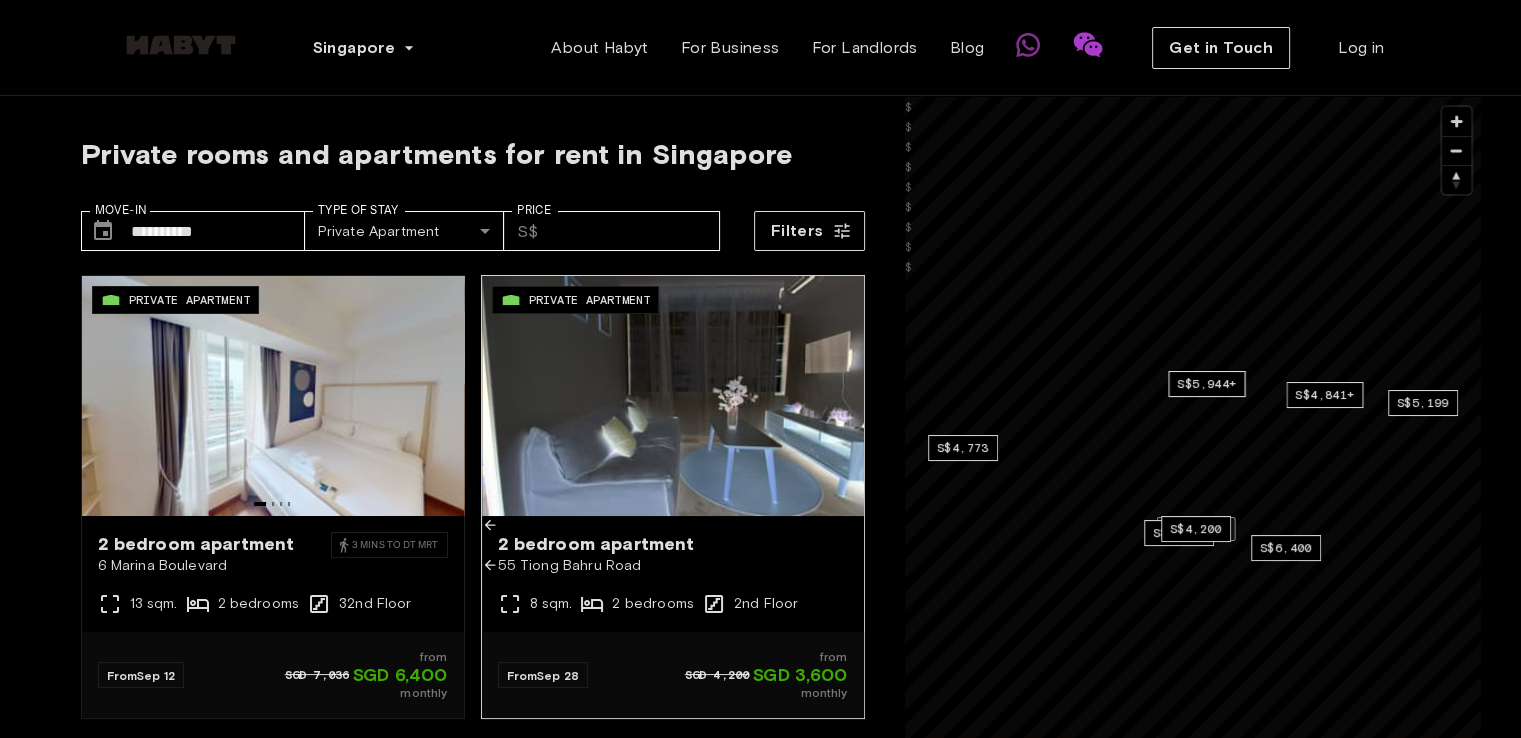 click 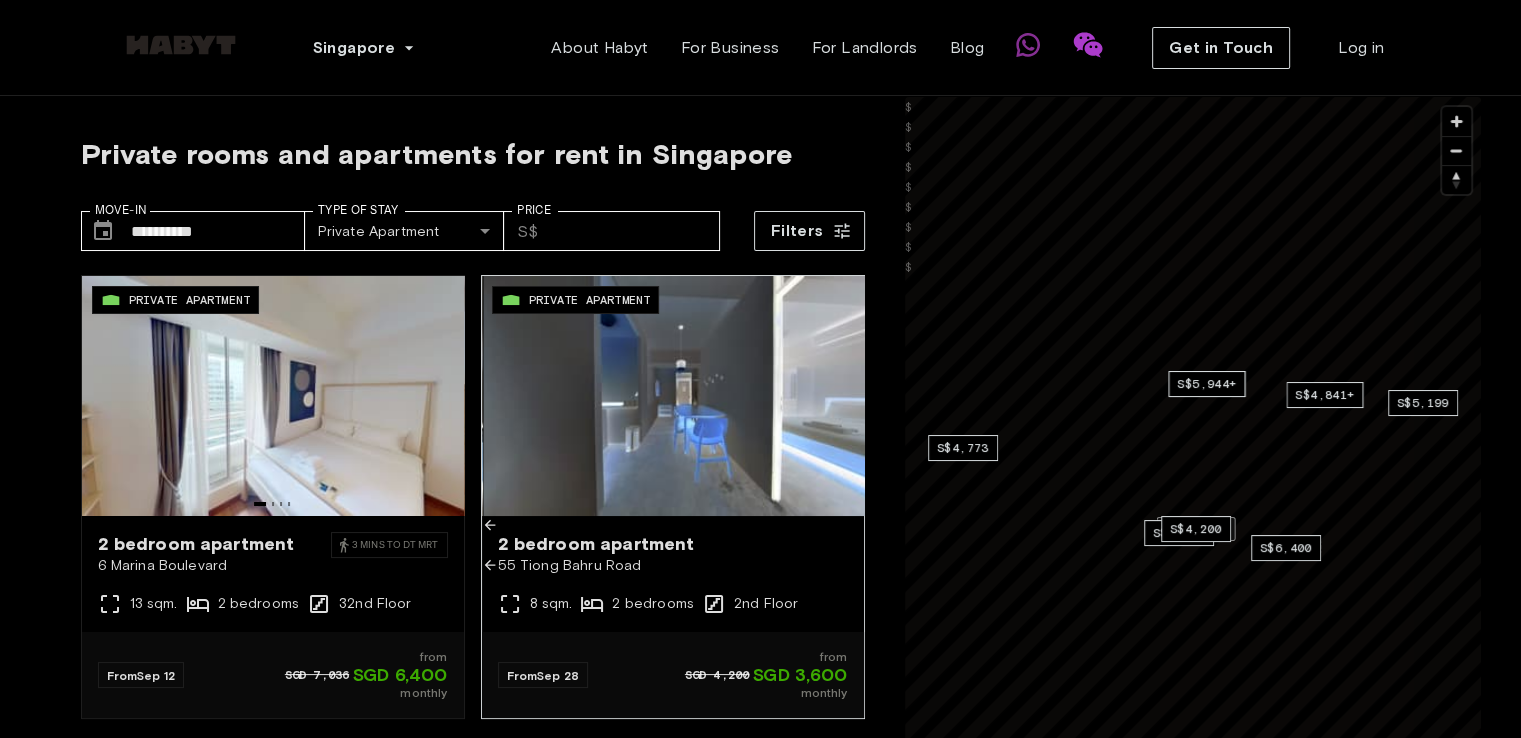 click 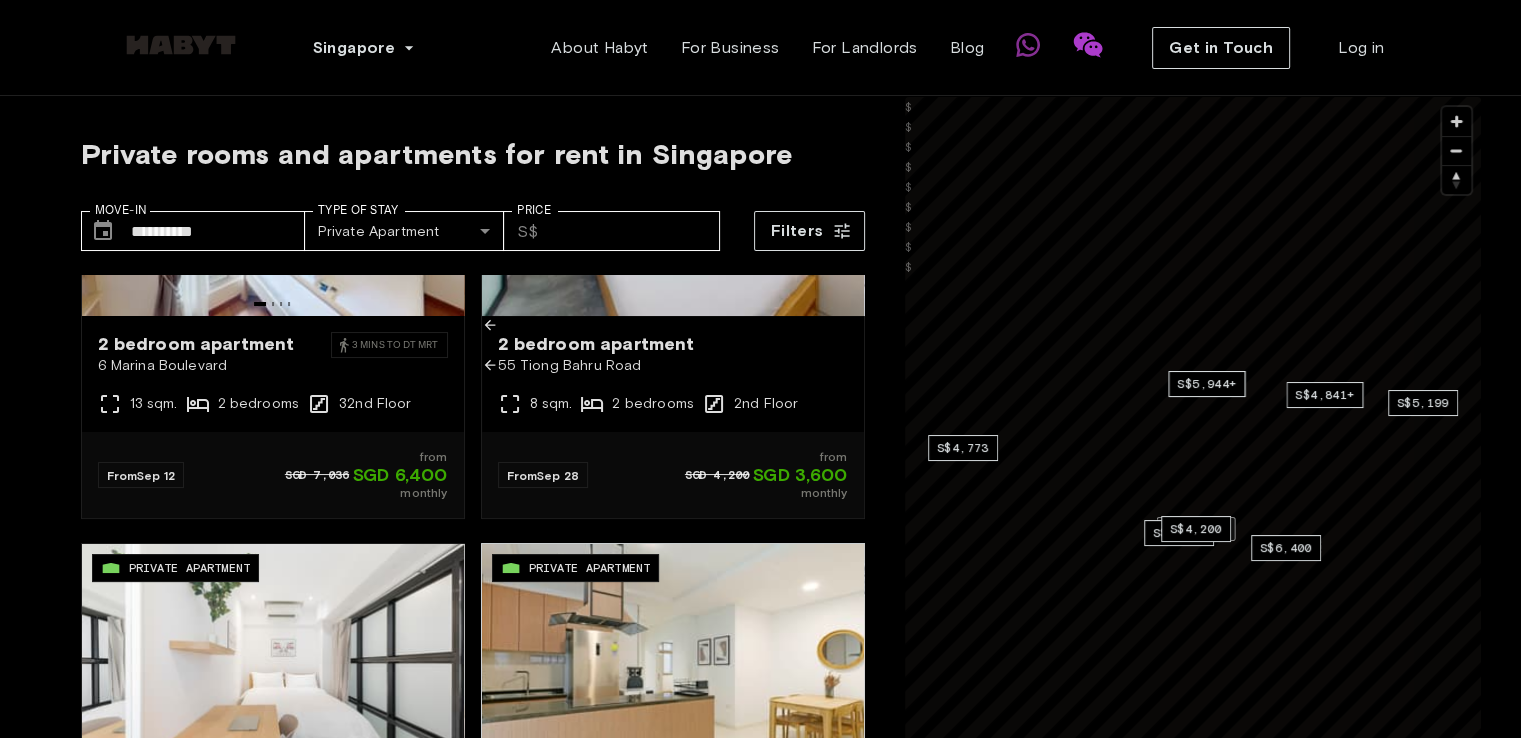 scroll, scrollTop: 400, scrollLeft: 0, axis: vertical 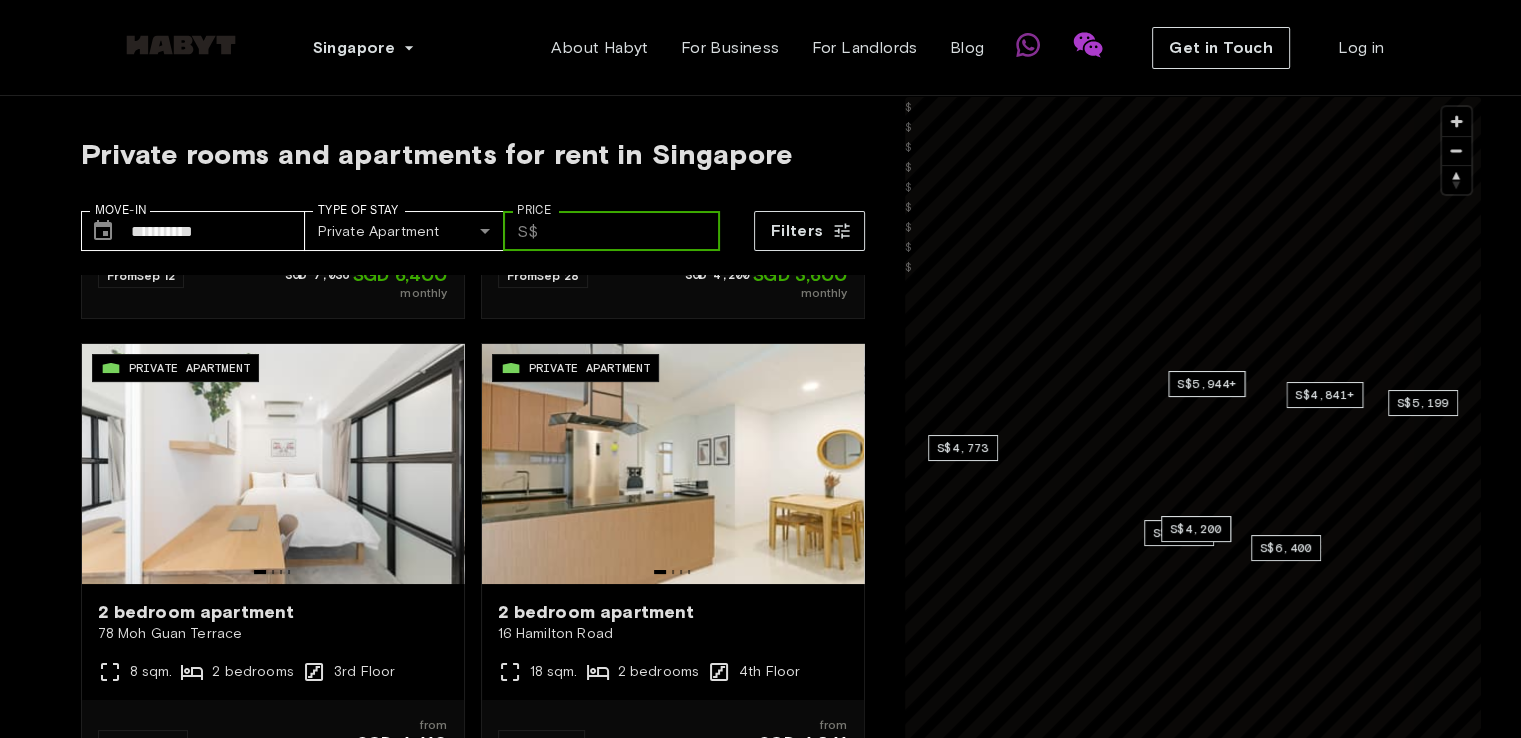 click on "Price" at bounding box center [633, 231] 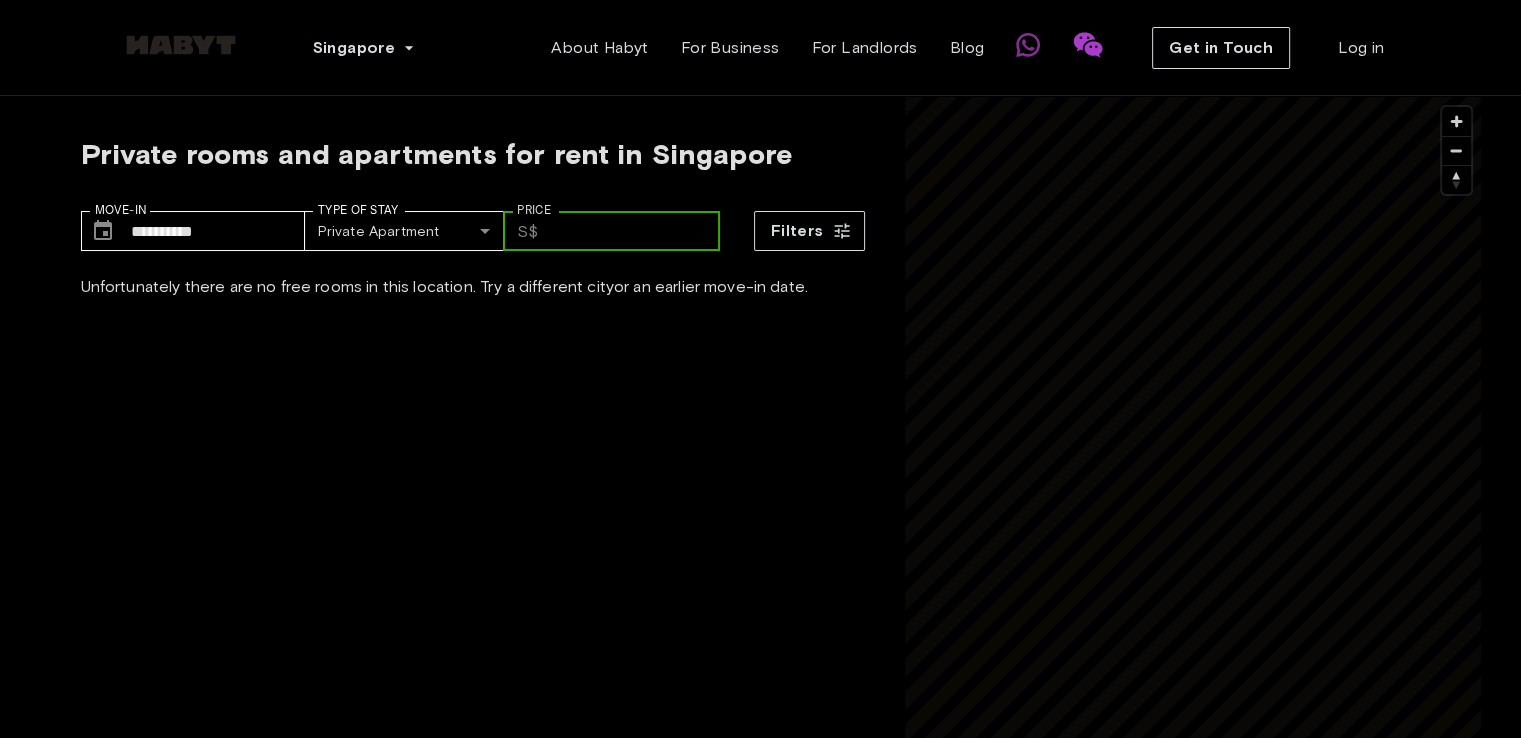 scroll, scrollTop: 0, scrollLeft: 0, axis: both 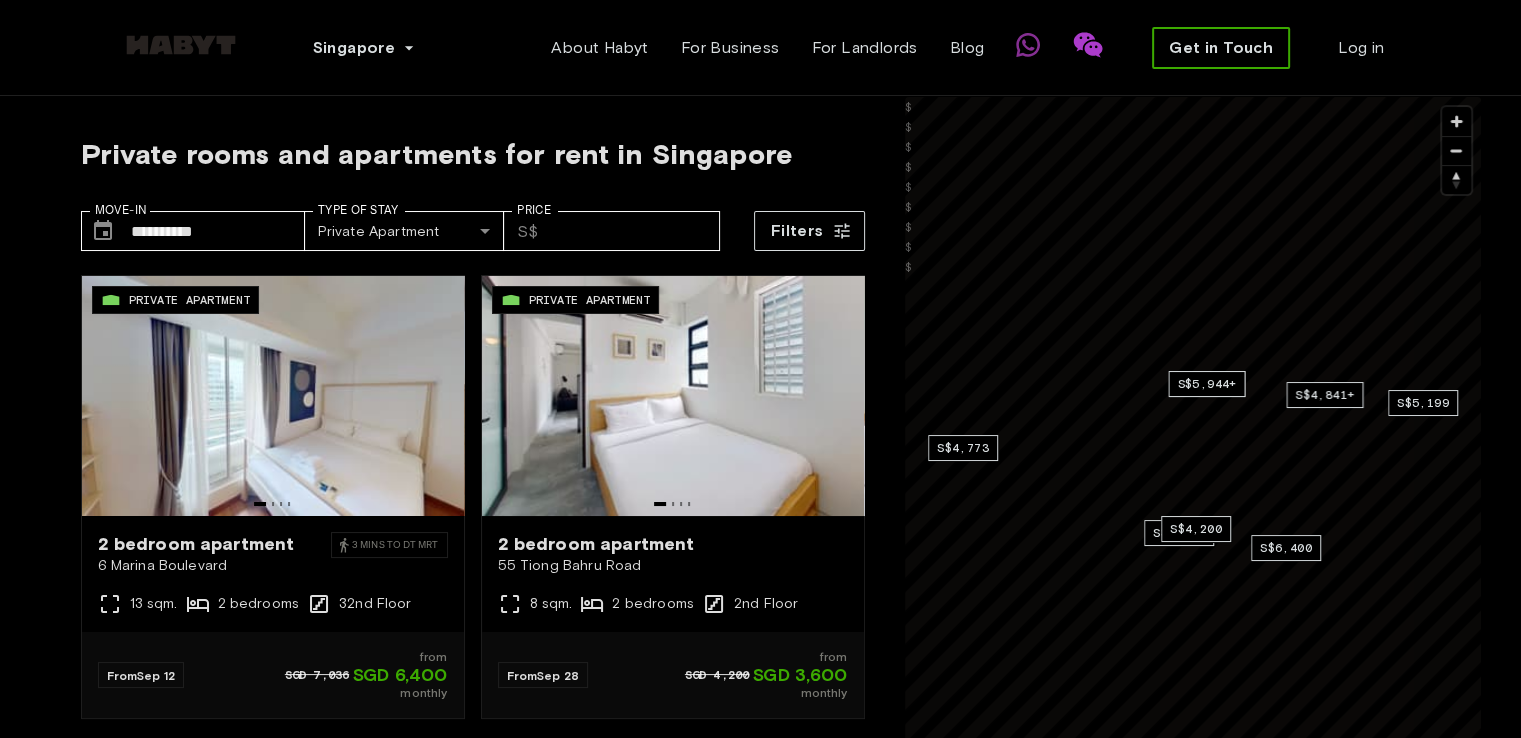 click on "Get in Touch" at bounding box center (1221, 48) 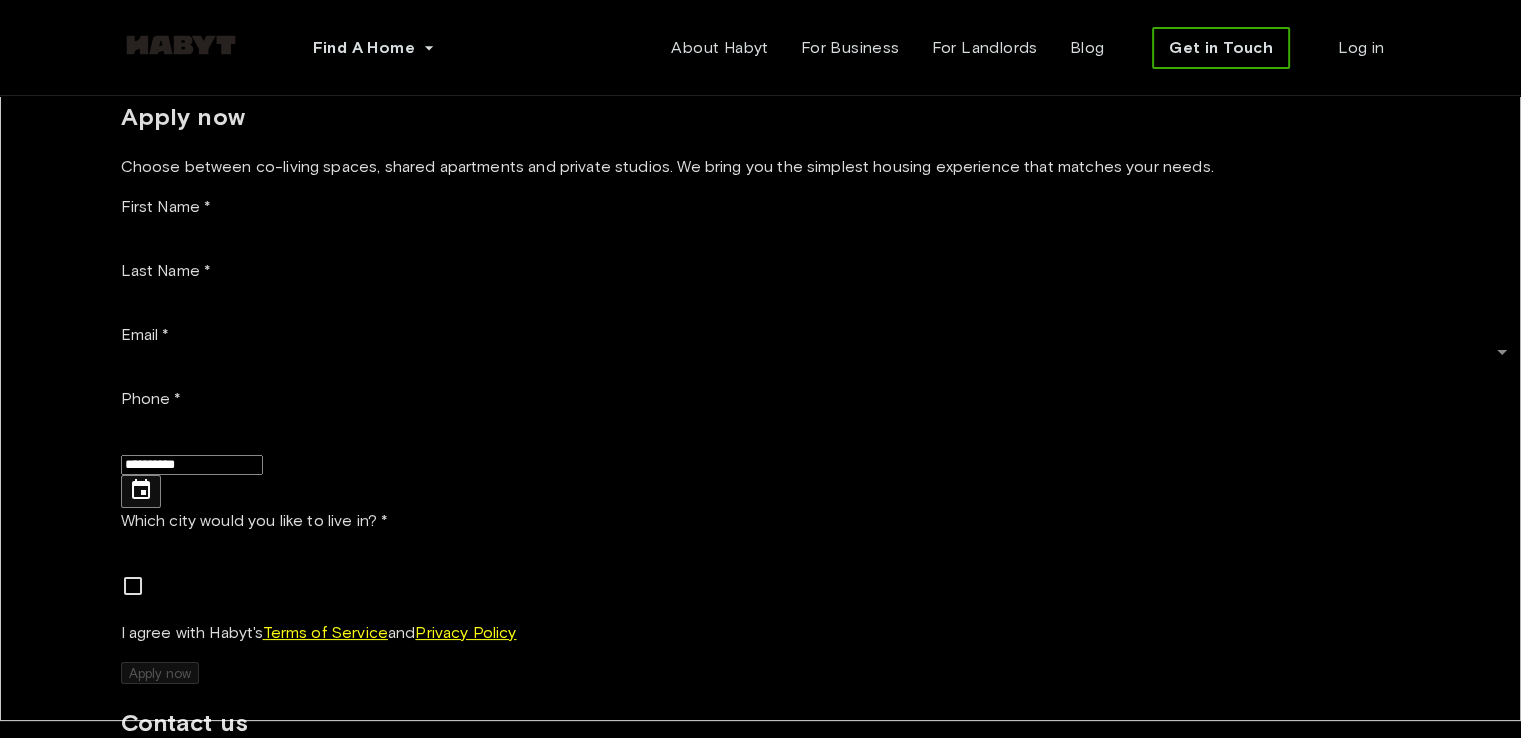 scroll, scrollTop: 0, scrollLeft: 0, axis: both 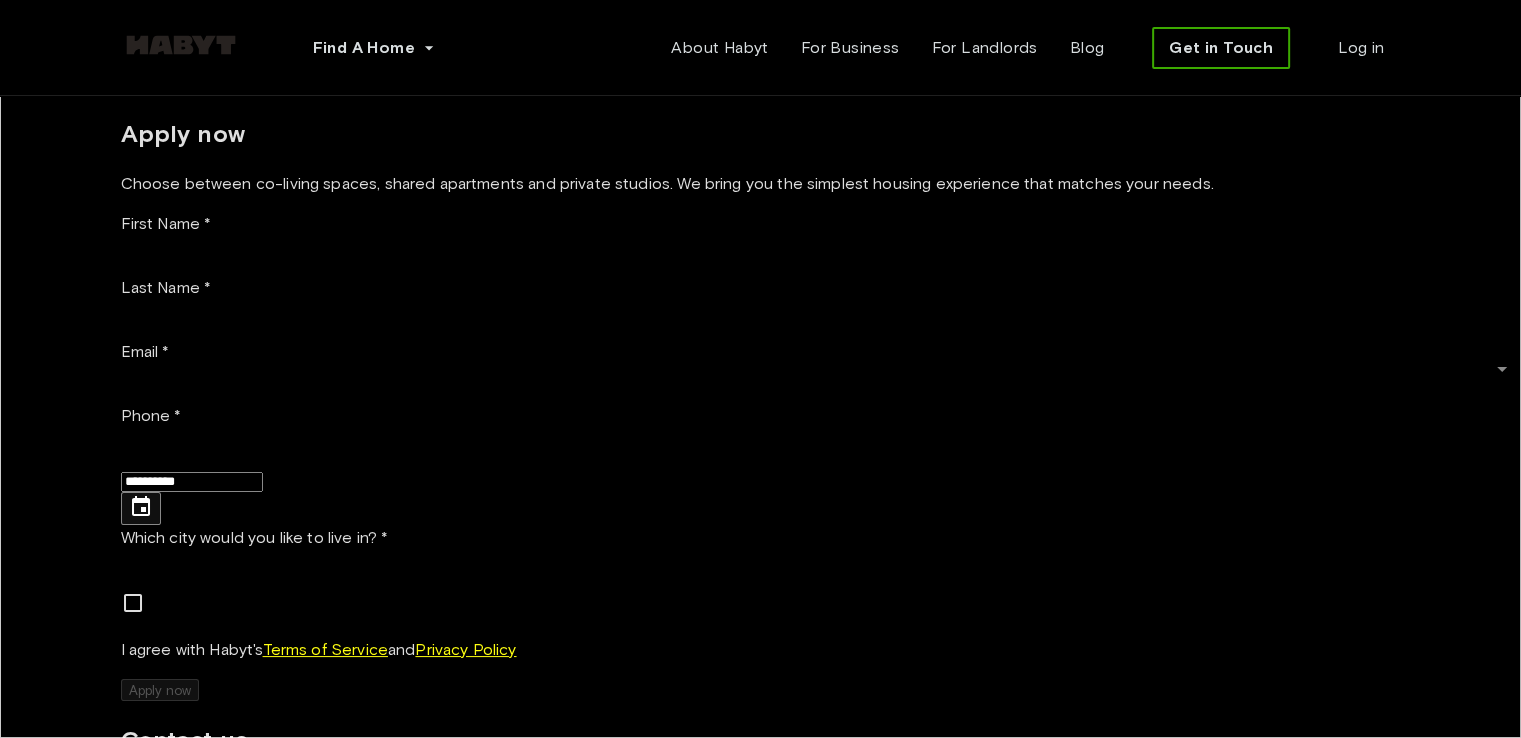 click on "Get in Touch" at bounding box center (1221, 48) 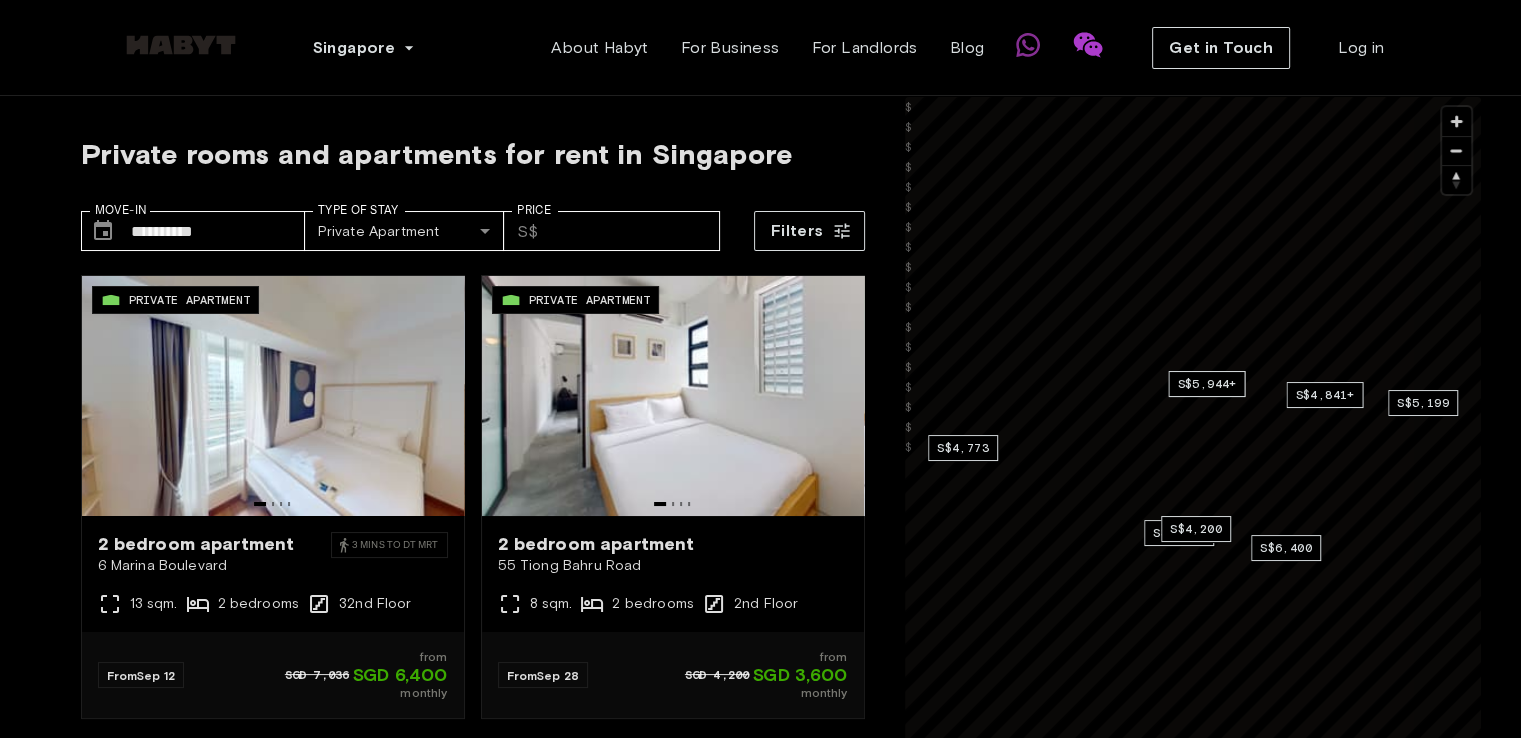 click 